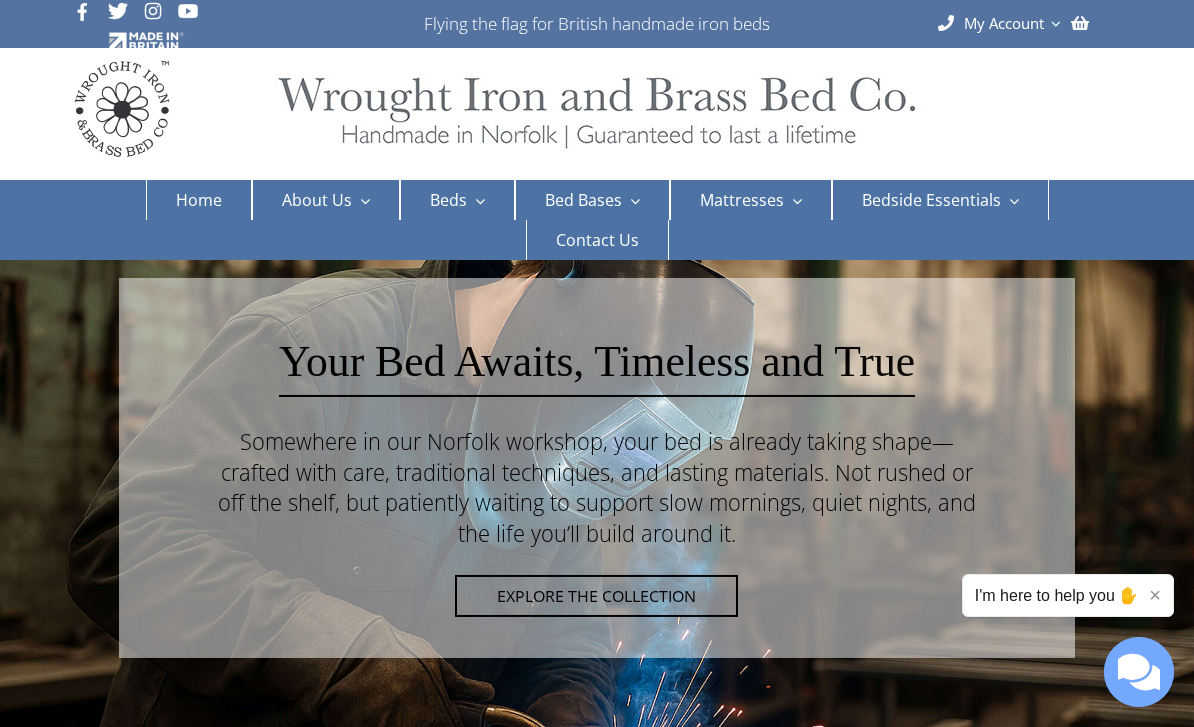 scroll, scrollTop: 0, scrollLeft: 0, axis: both 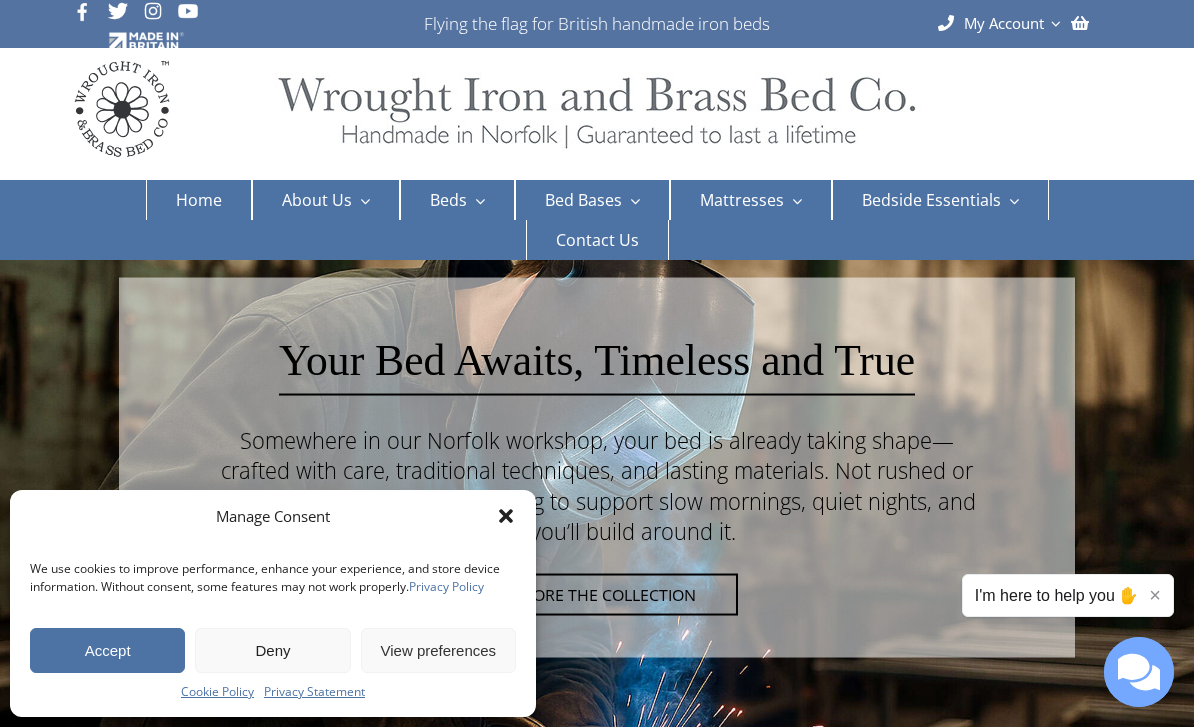 click on "Accept" at bounding box center (107, 650) 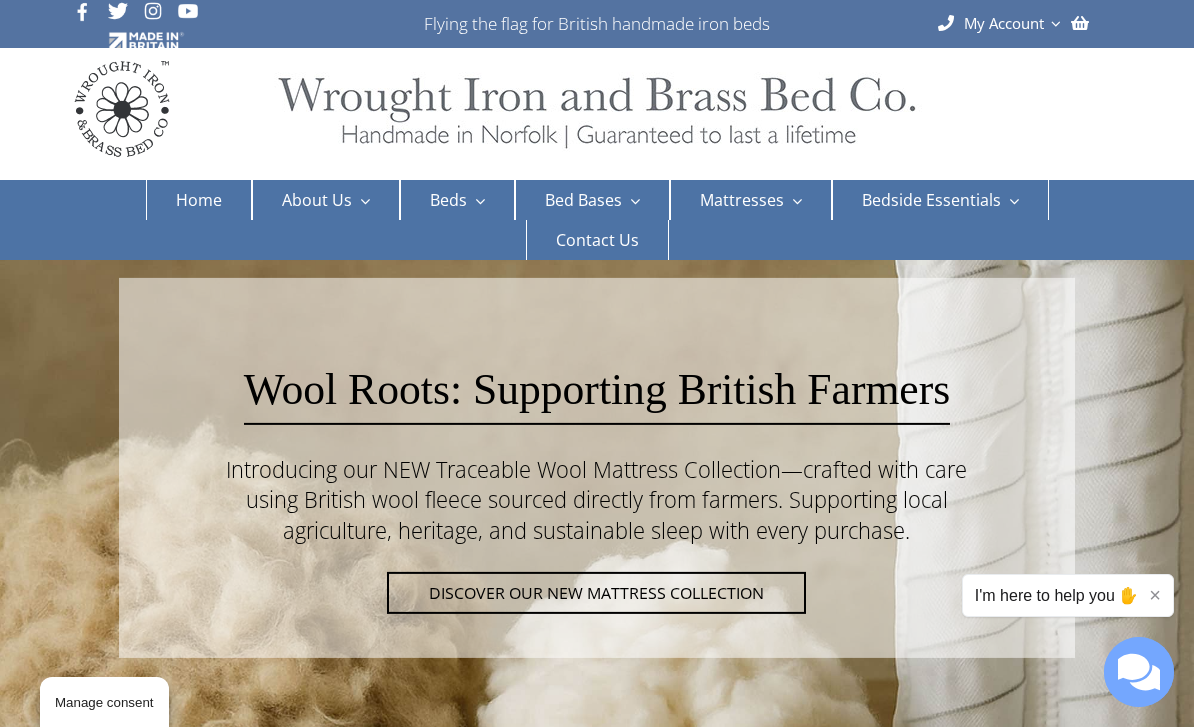 click on "Double beds" at bounding box center [664, 337] 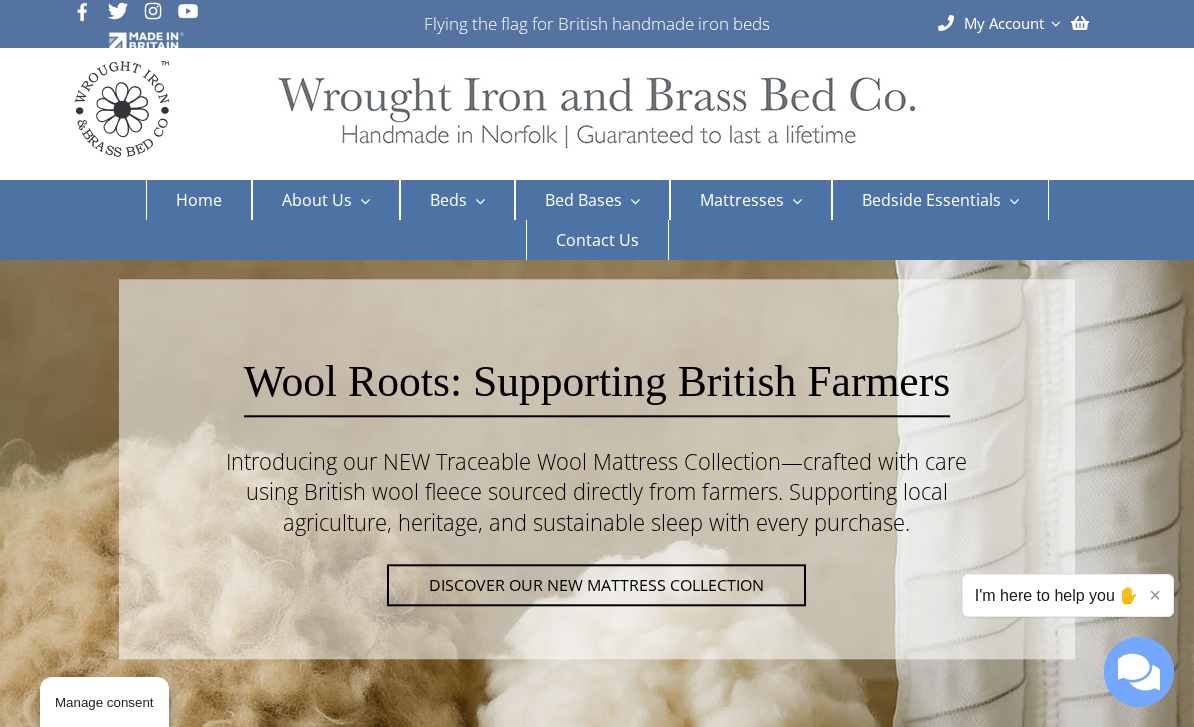 click on "Double beds" at bounding box center (664, 337) 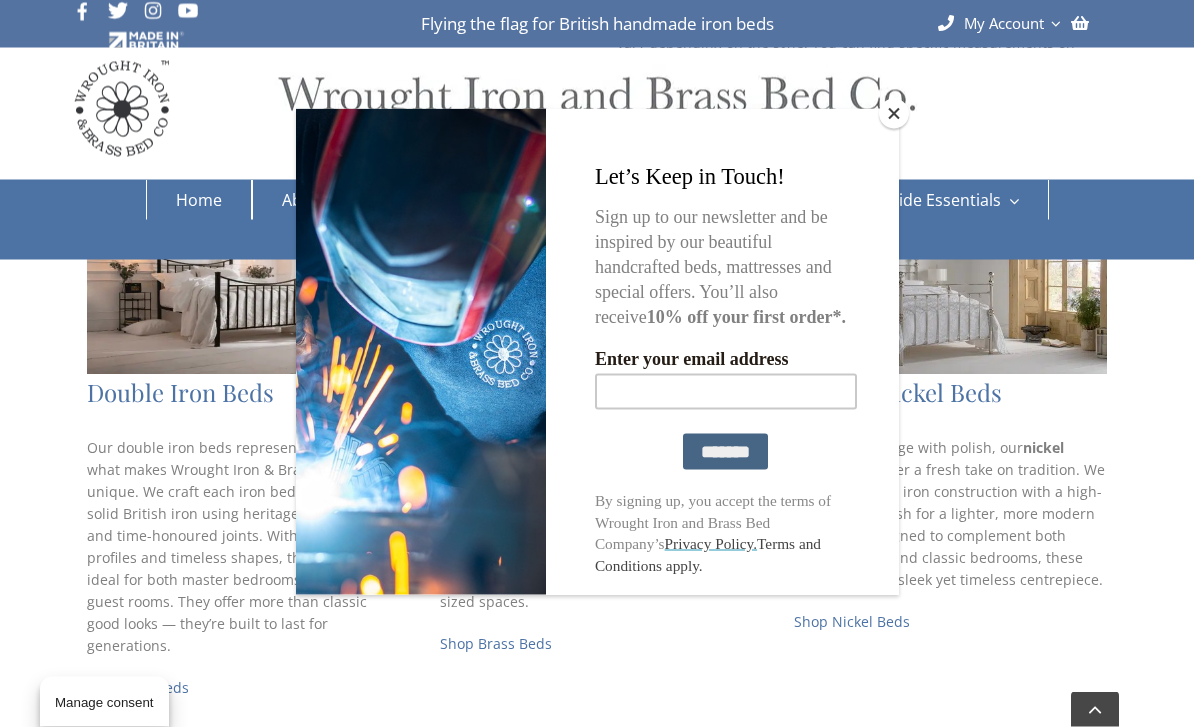 scroll, scrollTop: 823, scrollLeft: 0, axis: vertical 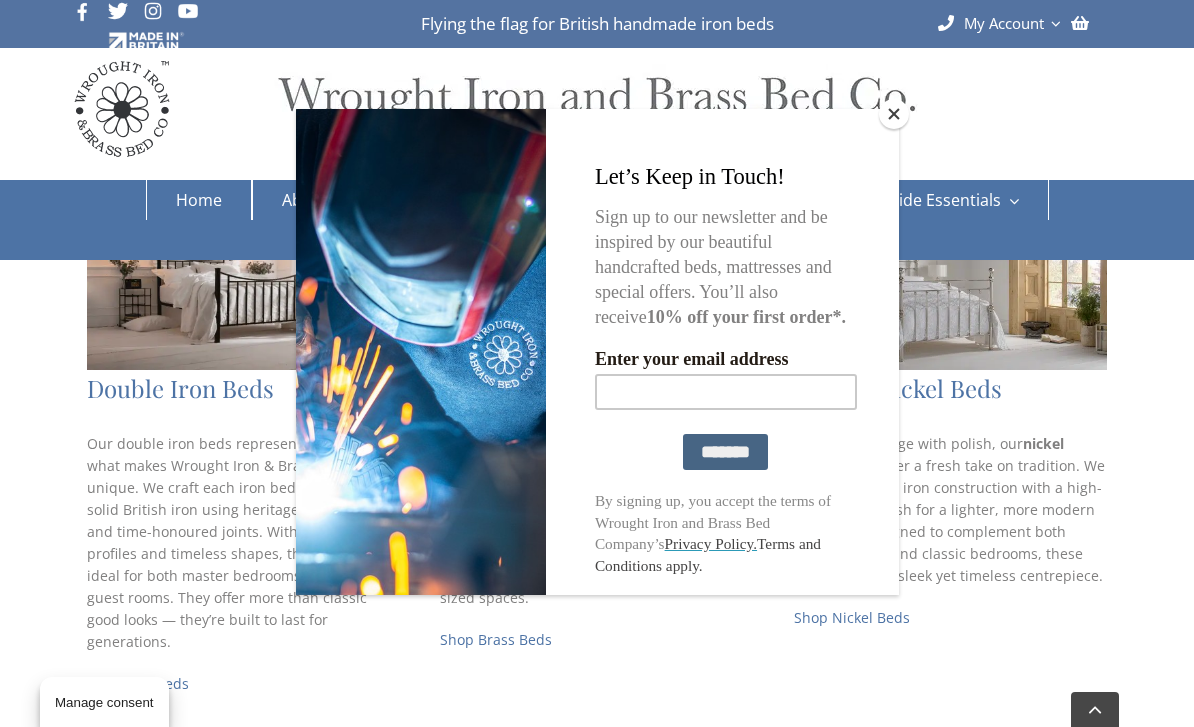click at bounding box center (894, 114) 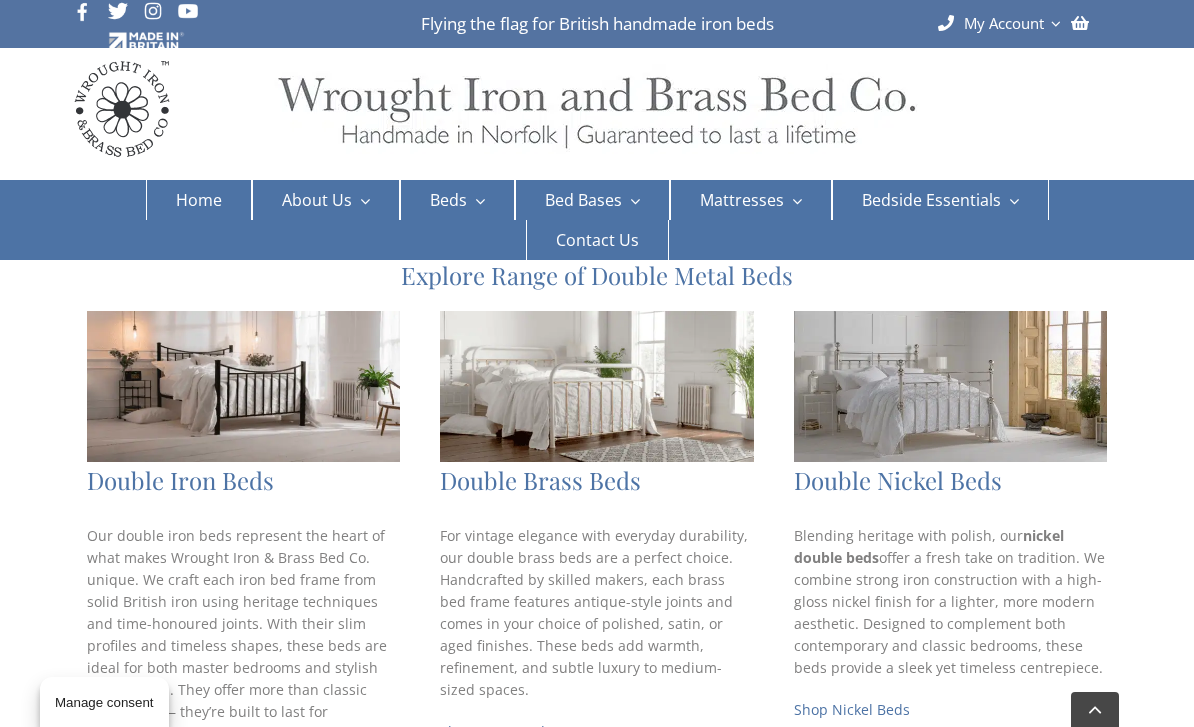 scroll, scrollTop: 731, scrollLeft: 0, axis: vertical 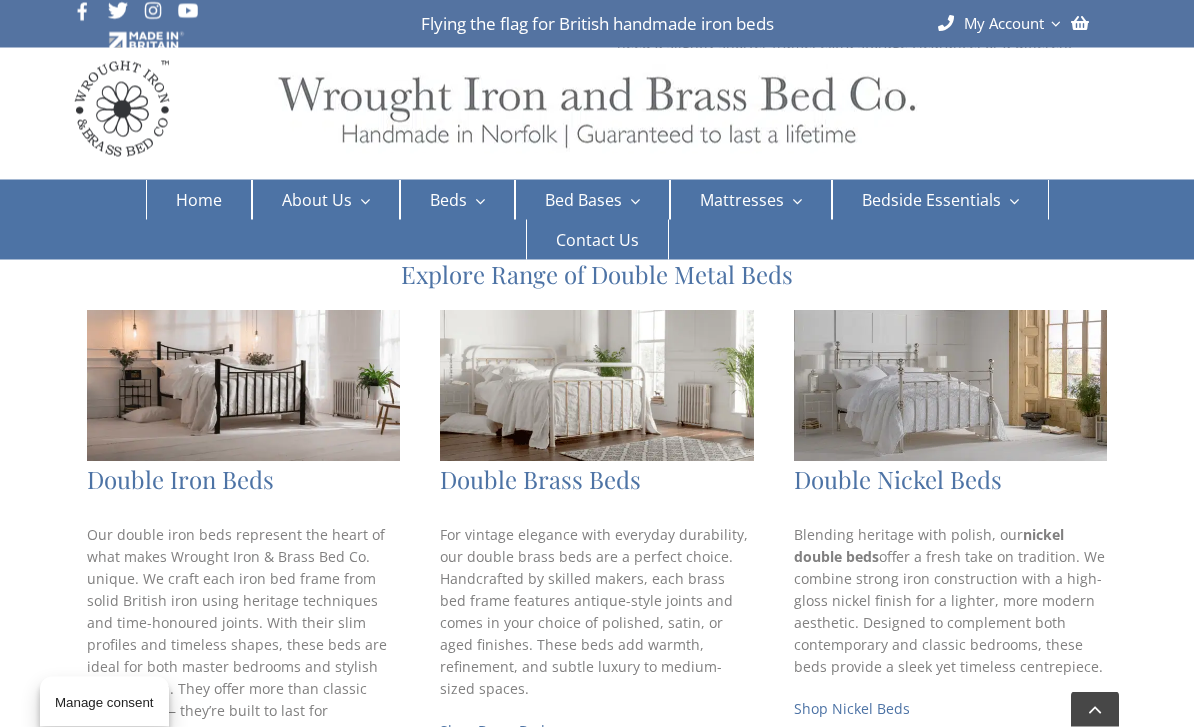 click on "Double Iron Beds" at bounding box center [243, 480] 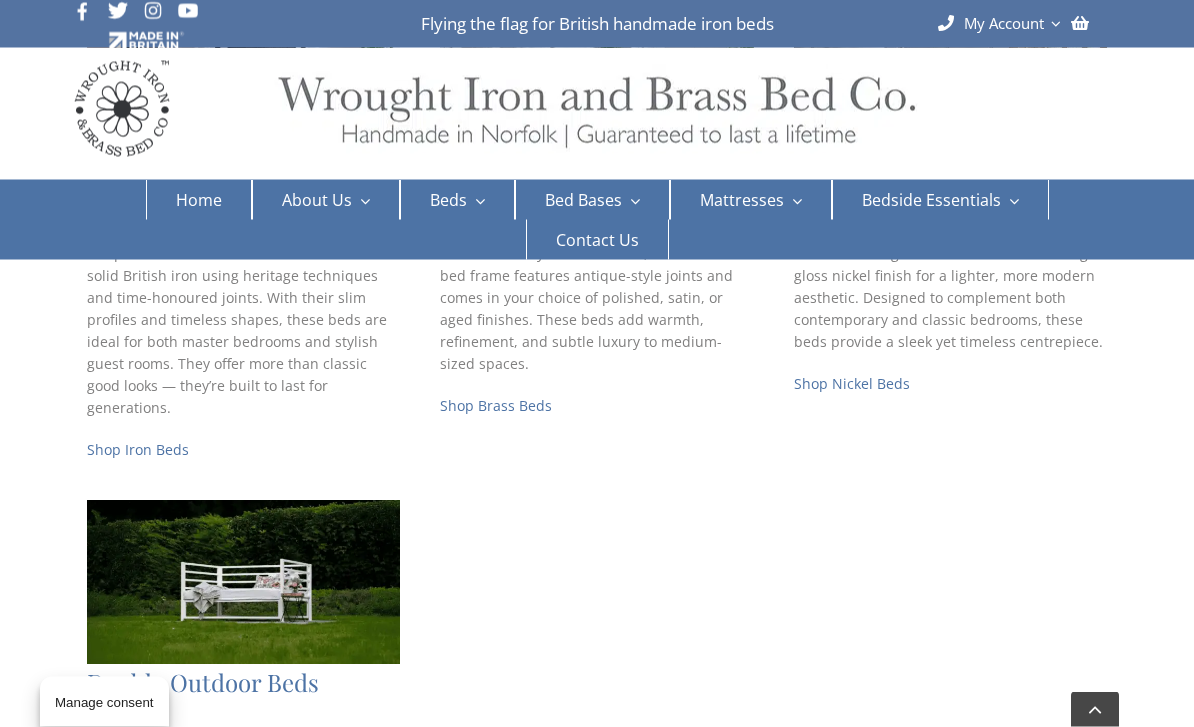 scroll, scrollTop: 1051, scrollLeft: 0, axis: vertical 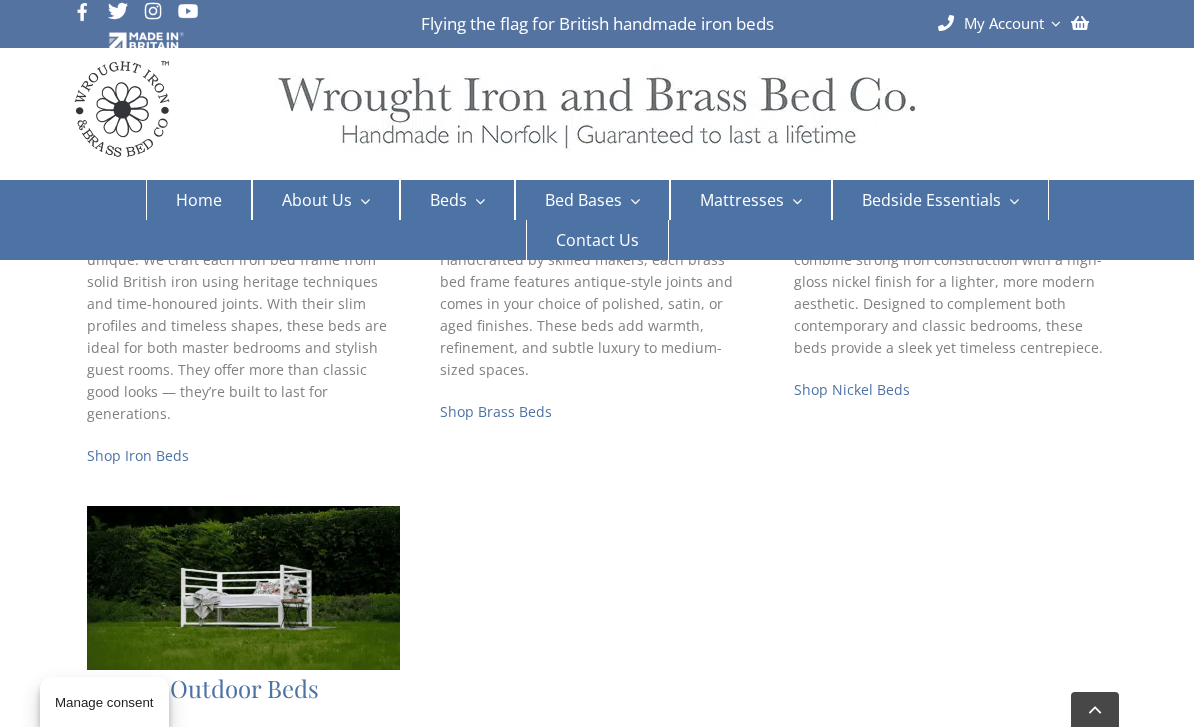 click on "Shop Iron Beds" at bounding box center [138, 455] 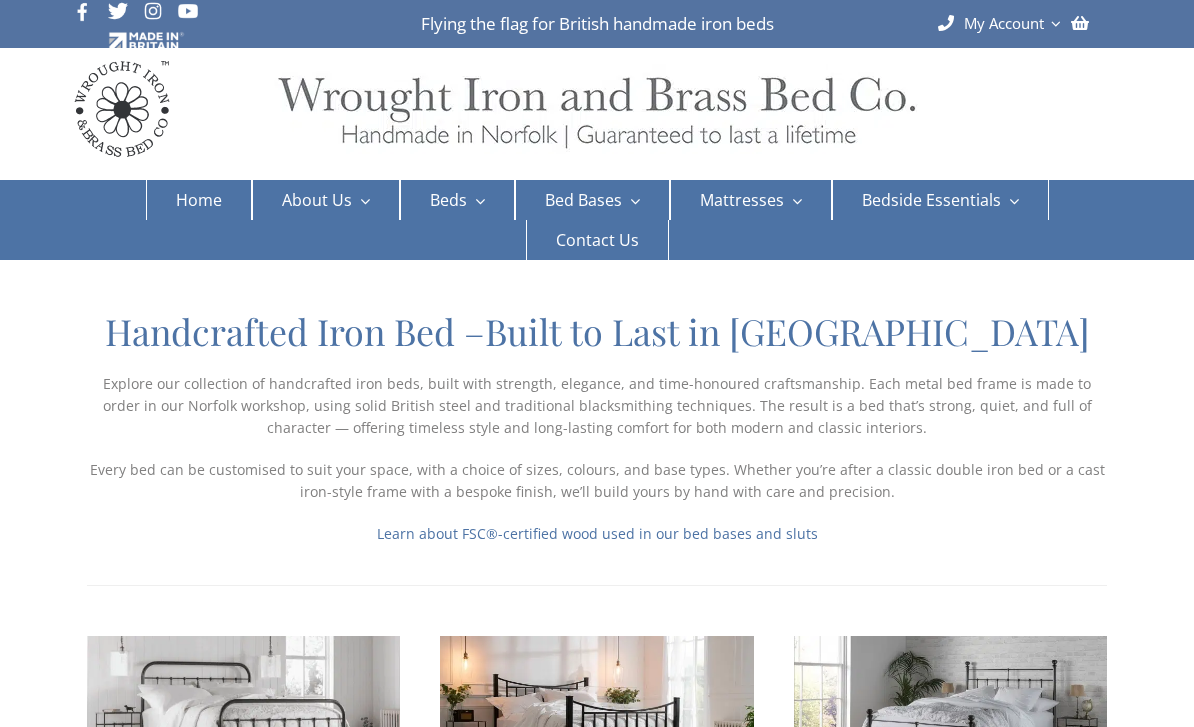 scroll, scrollTop: 0, scrollLeft: 0, axis: both 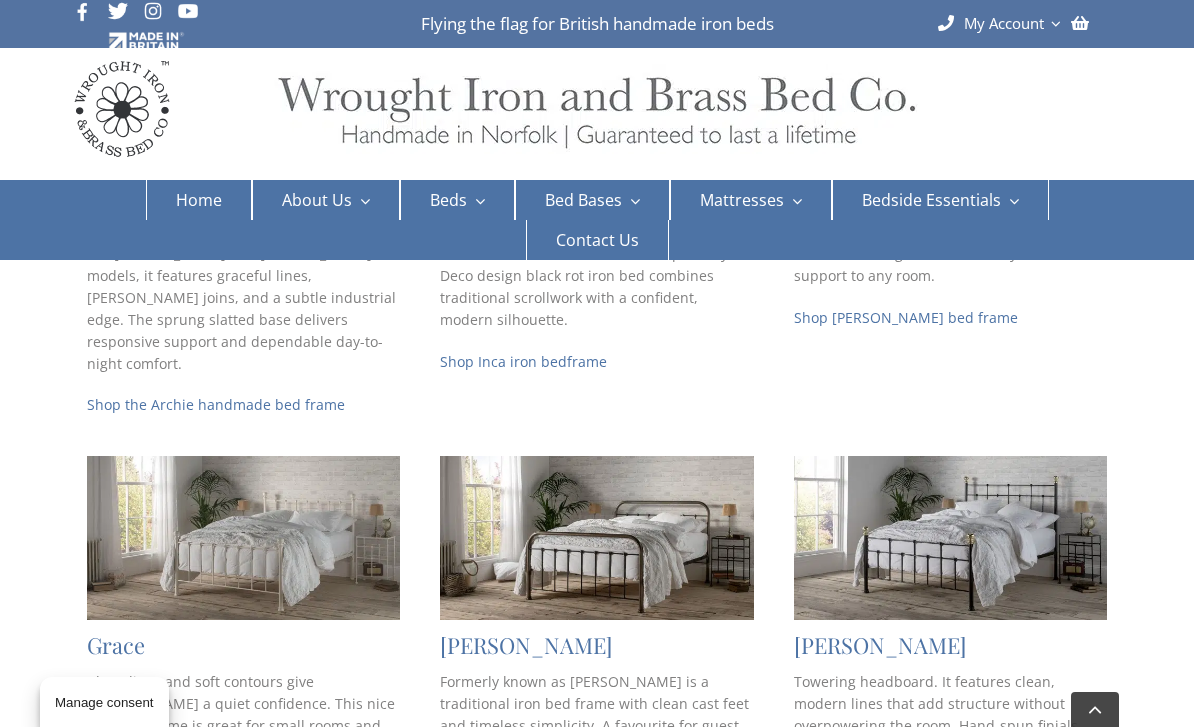 click on "Shop Grace bed  frame" at bounding box center (160, 810) 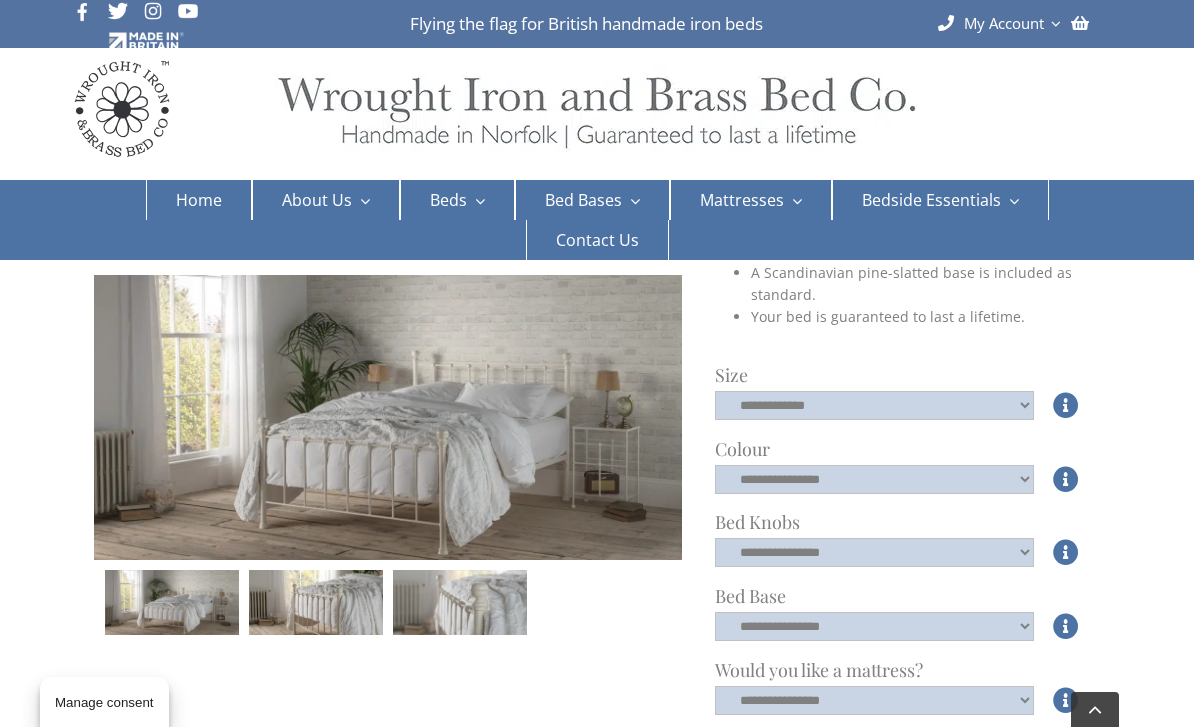 scroll, scrollTop: 490, scrollLeft: 0, axis: vertical 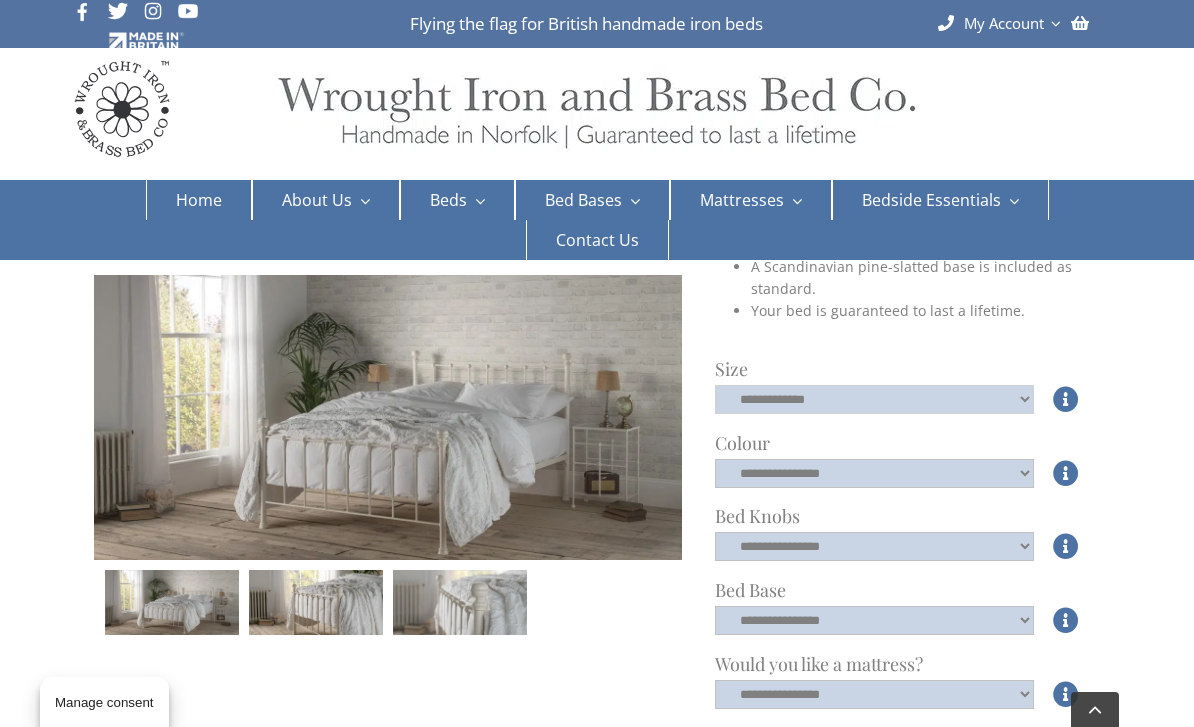 click on "**********" 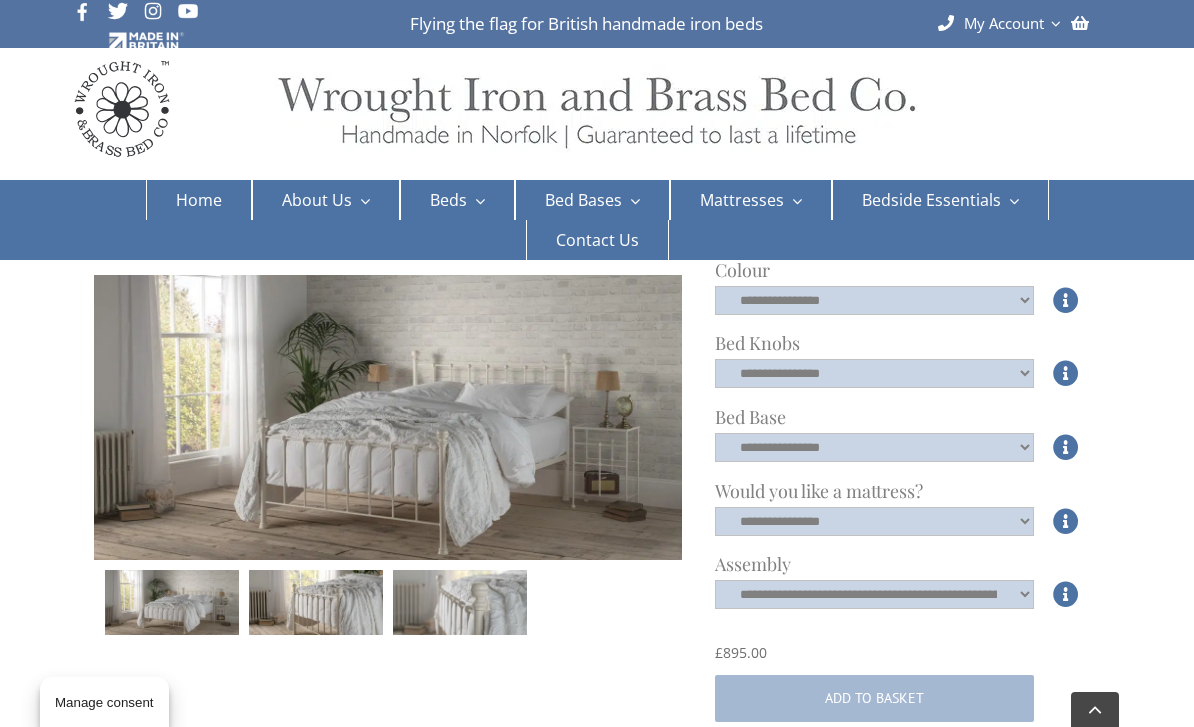 scroll, scrollTop: 580, scrollLeft: 0, axis: vertical 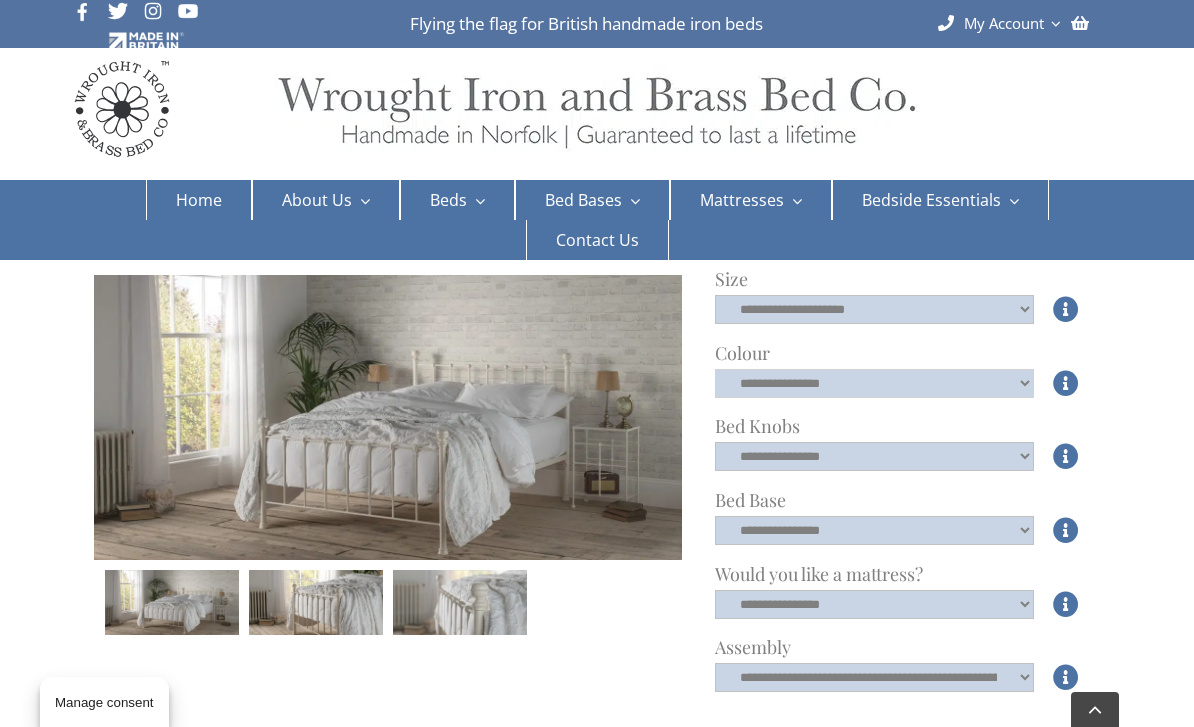 click on "**********" 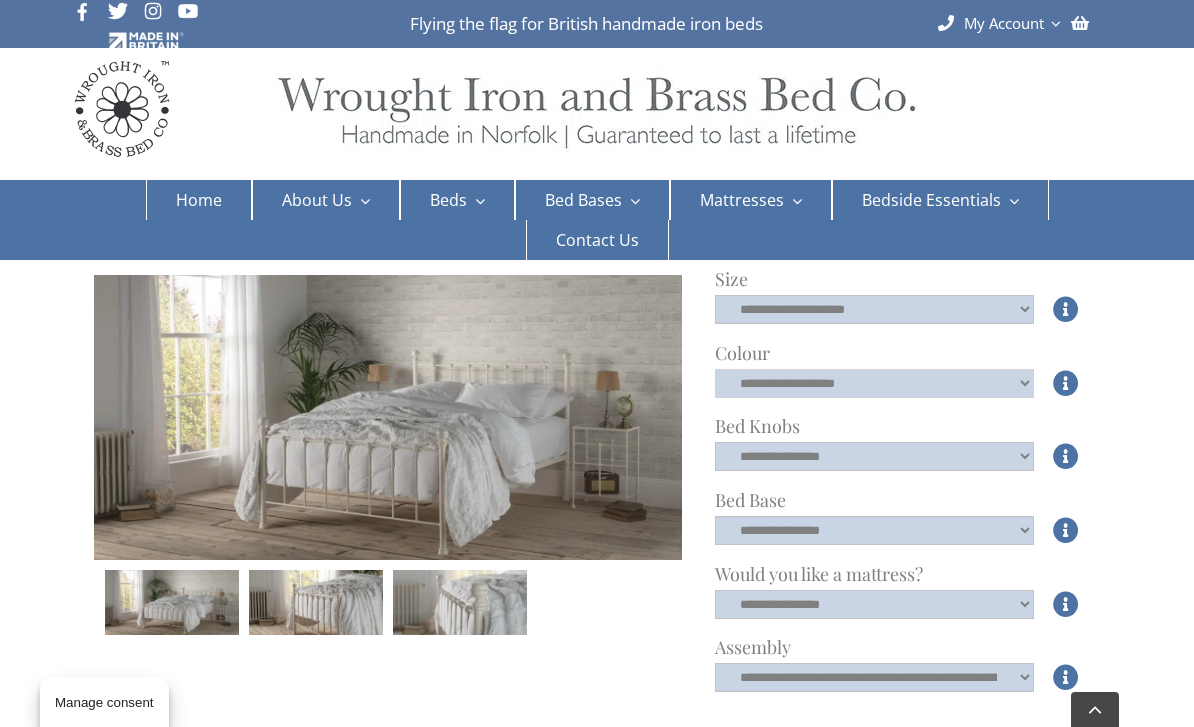 click on "**********" 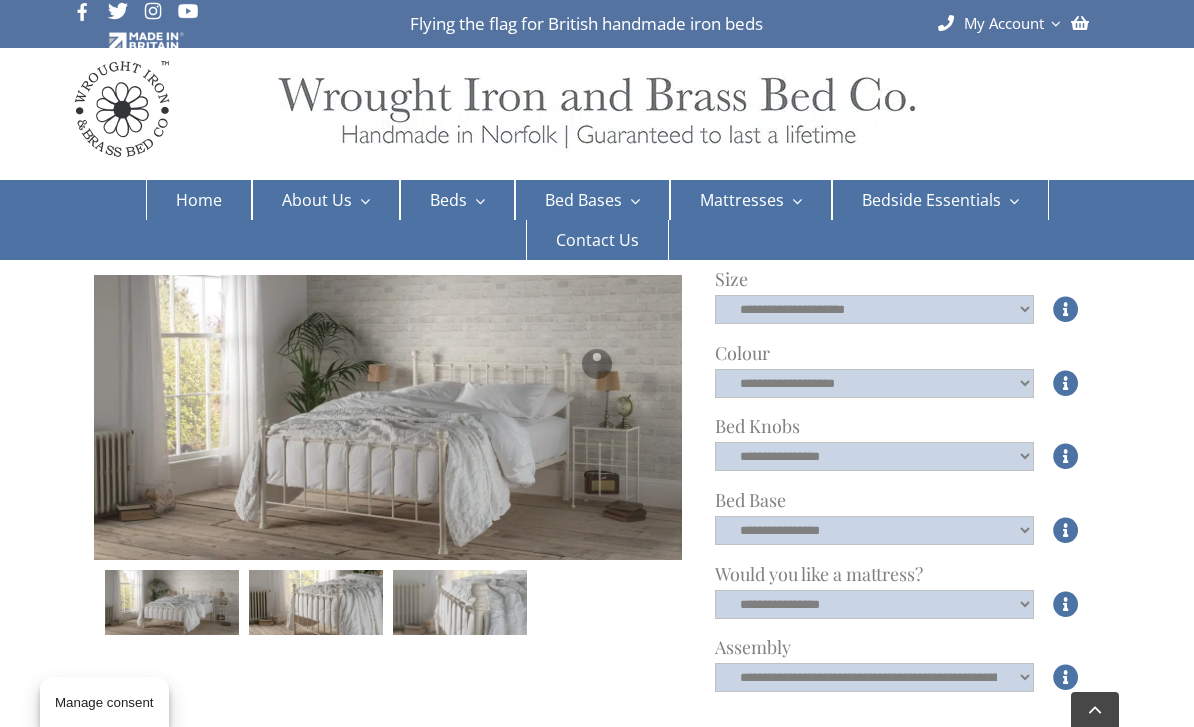 click at bounding box center (597, 363) 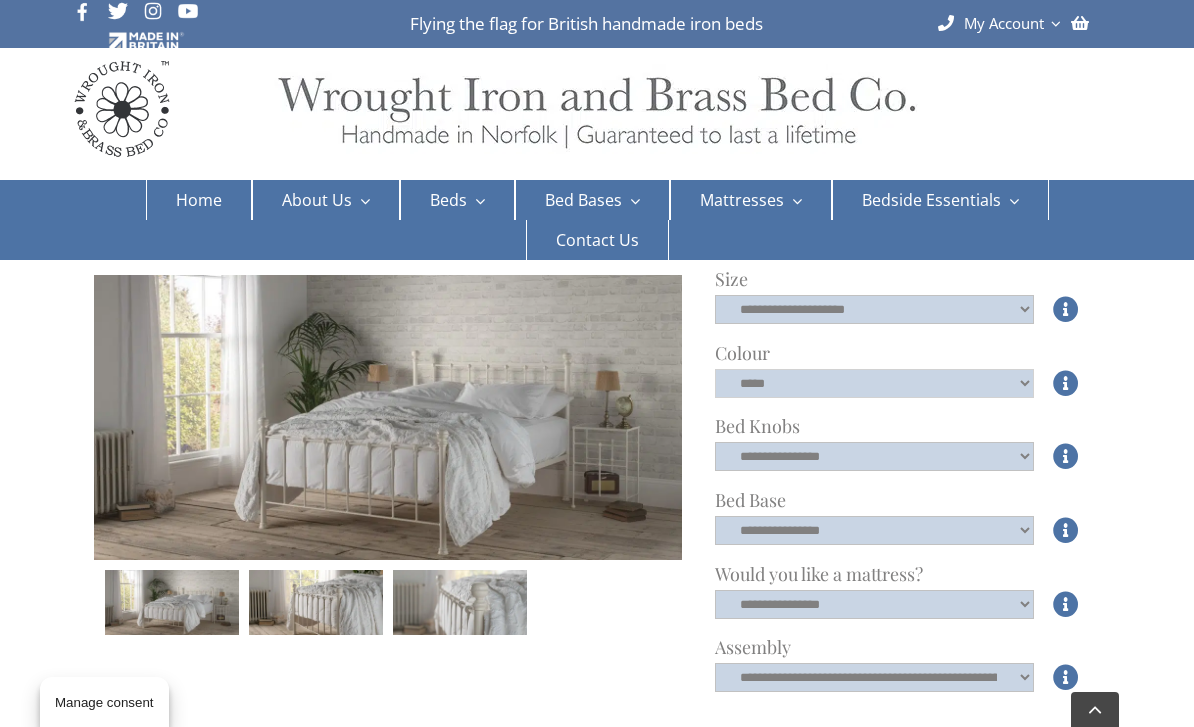 click on "**********" 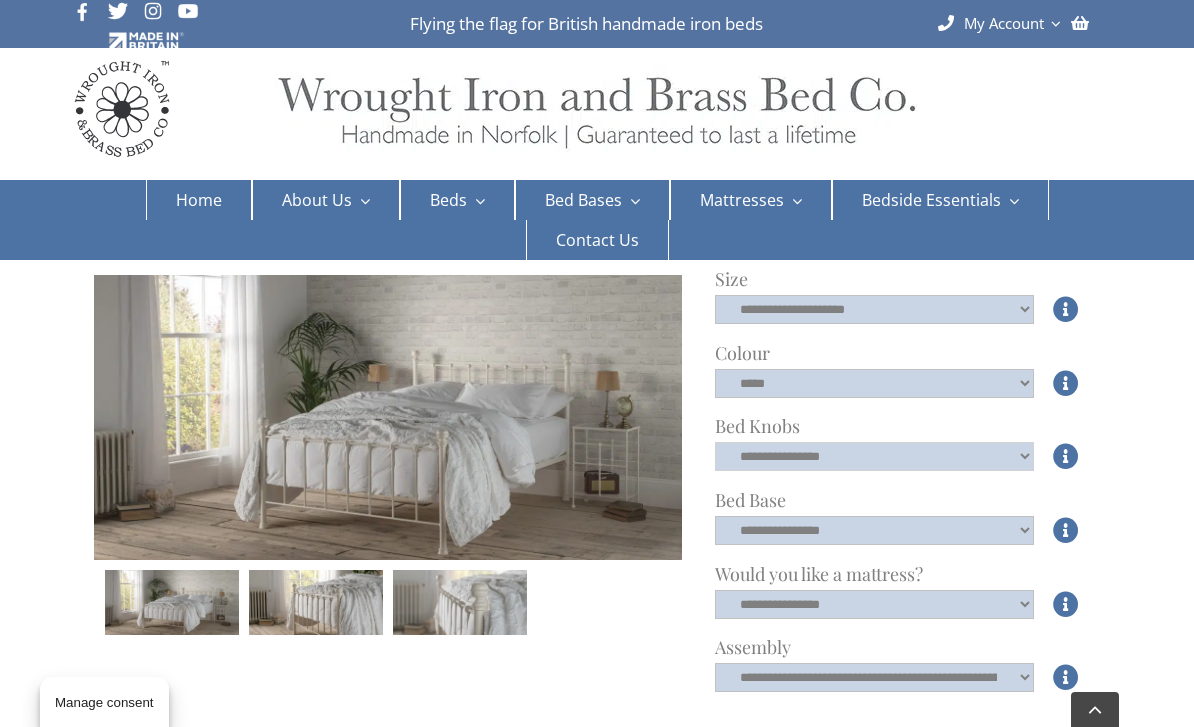 click on "**********" 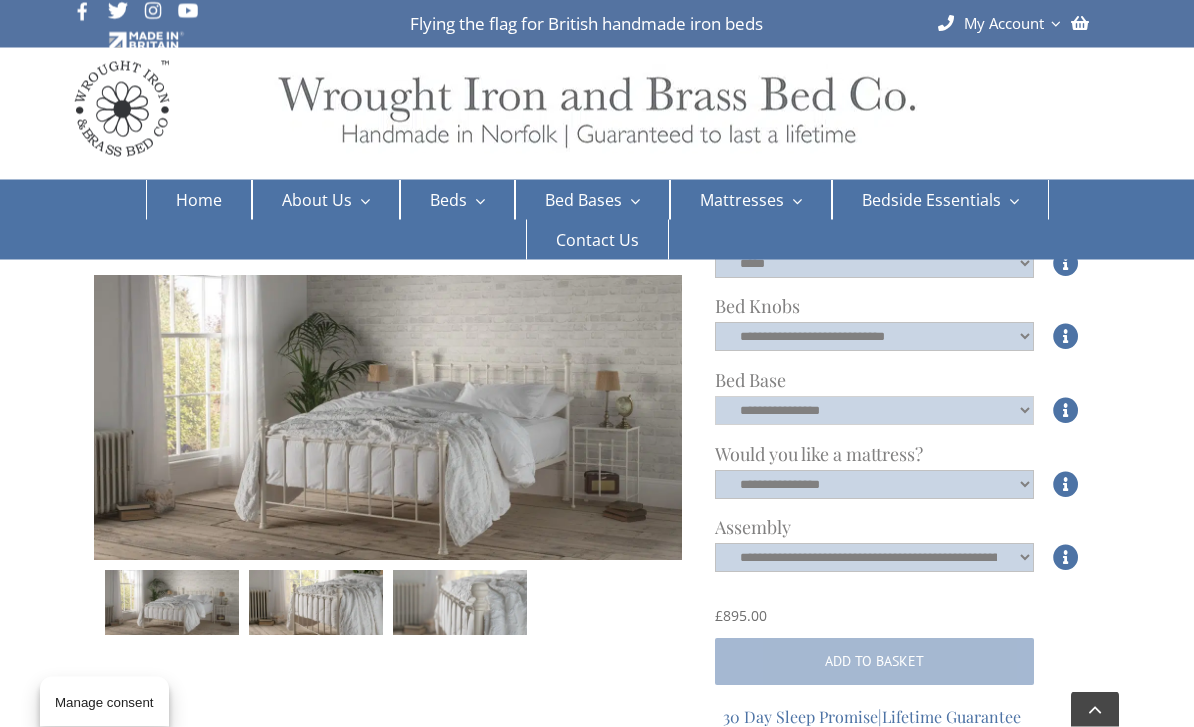click on "**********" 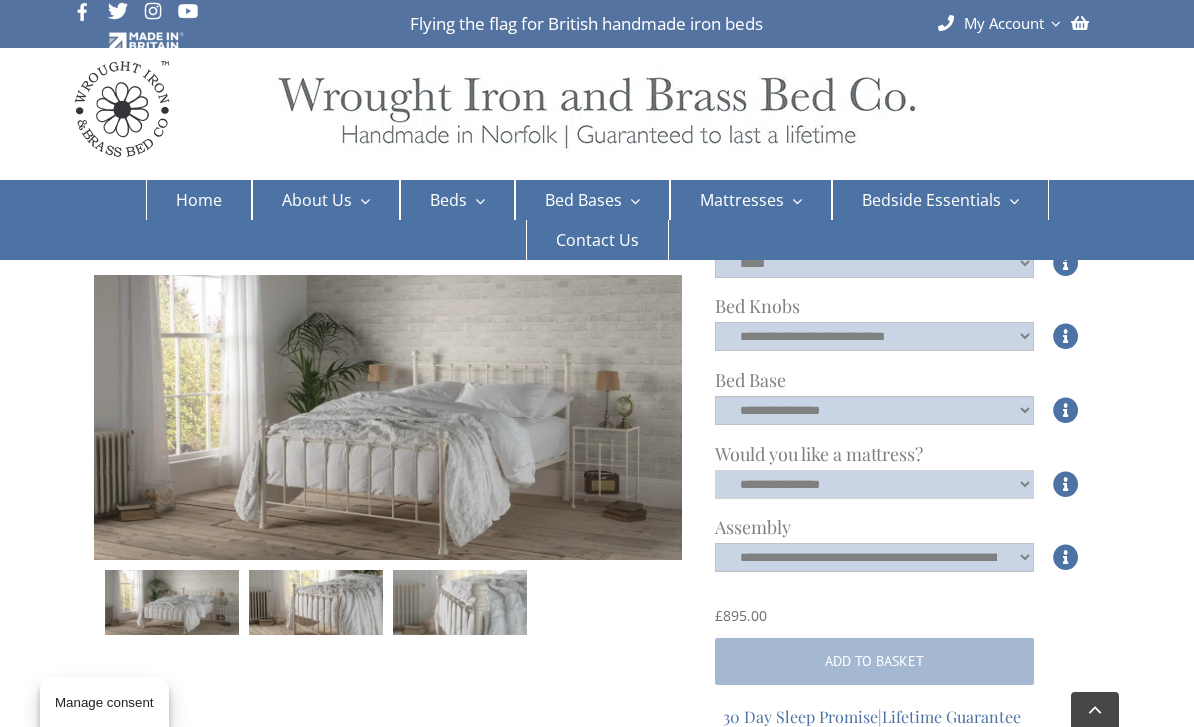click on "**********" at bounding box center [874, 484] 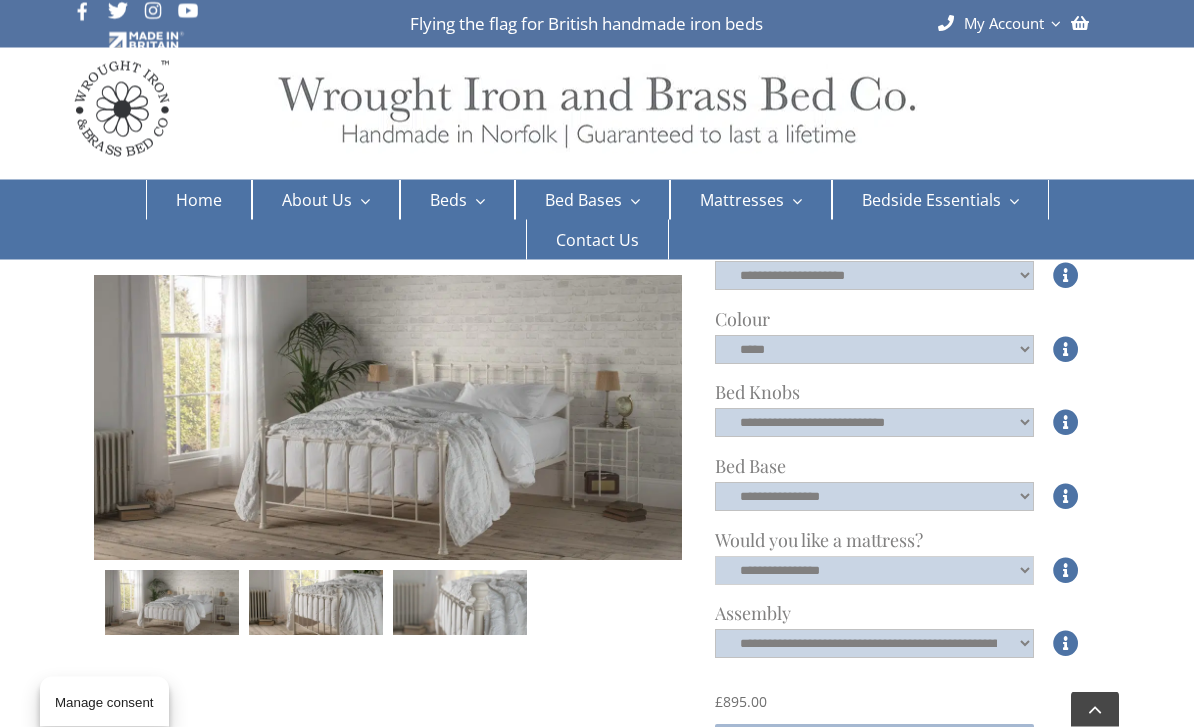 scroll, scrollTop: 614, scrollLeft: 0, axis: vertical 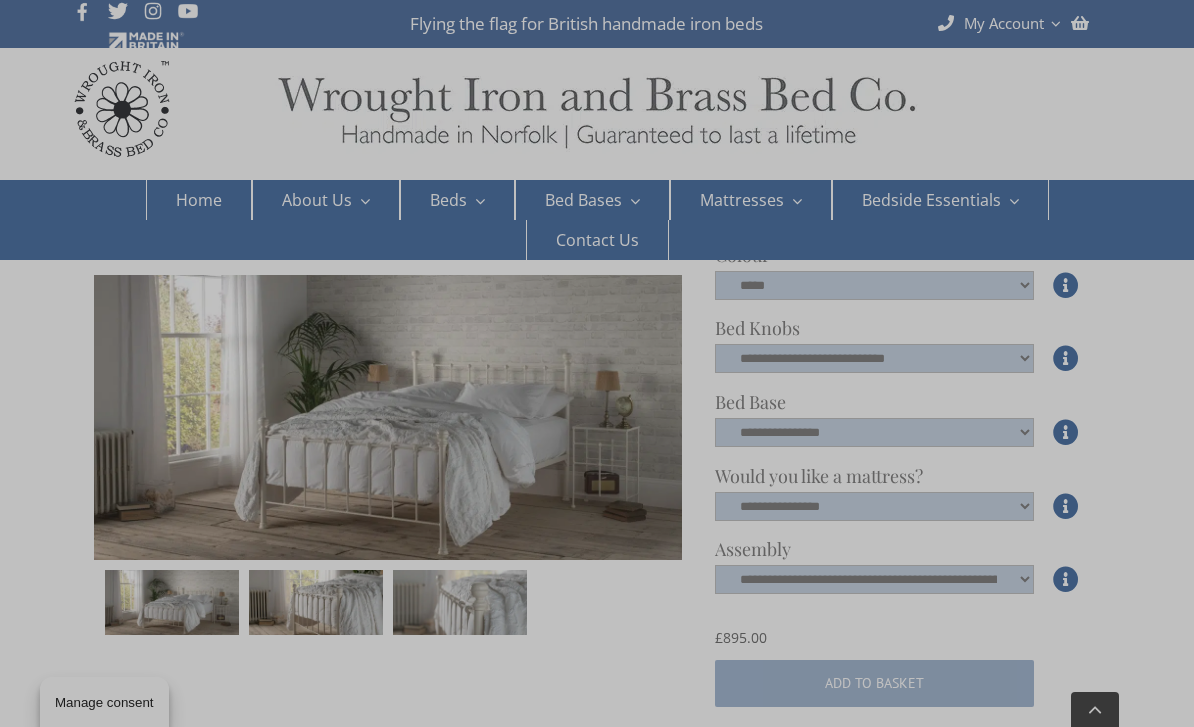 click at bounding box center (597, 363) 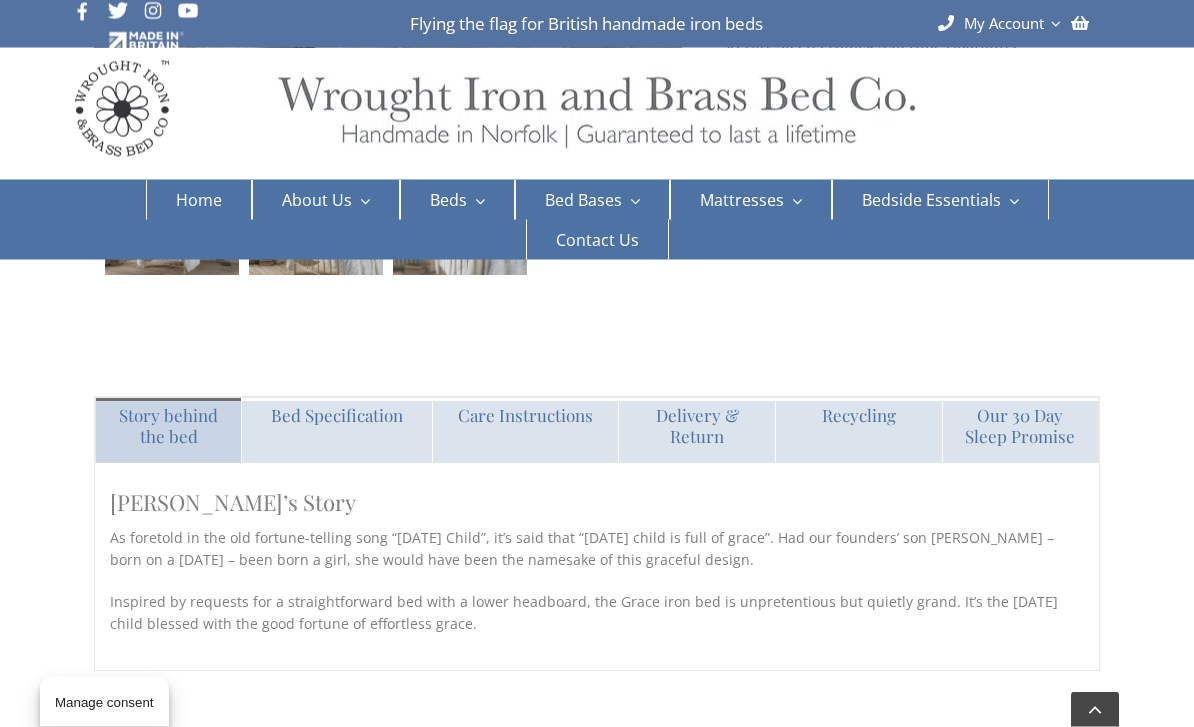 click on "Bed Specification" at bounding box center [336, 431] 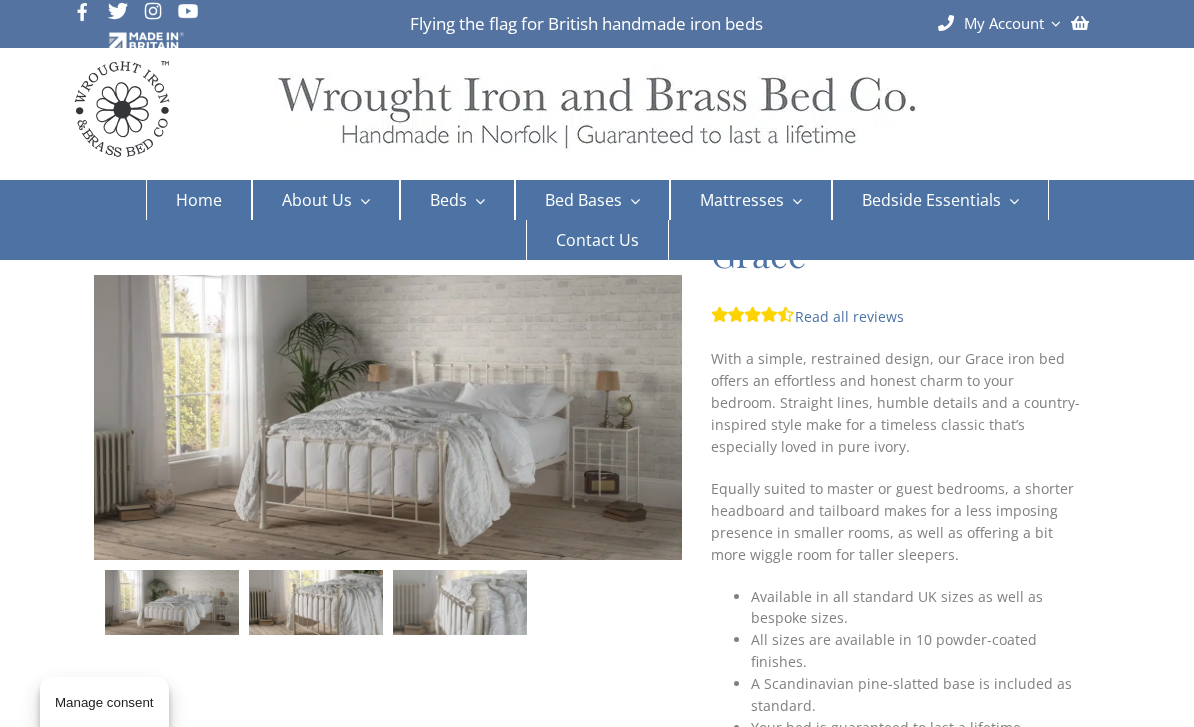 scroll, scrollTop: 0, scrollLeft: 0, axis: both 